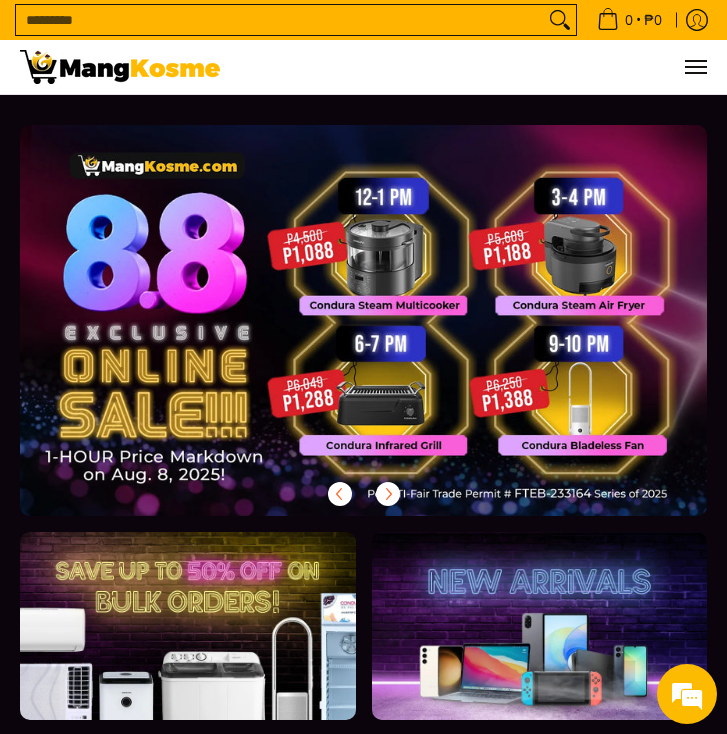scroll, scrollTop: 0, scrollLeft: 0, axis: both 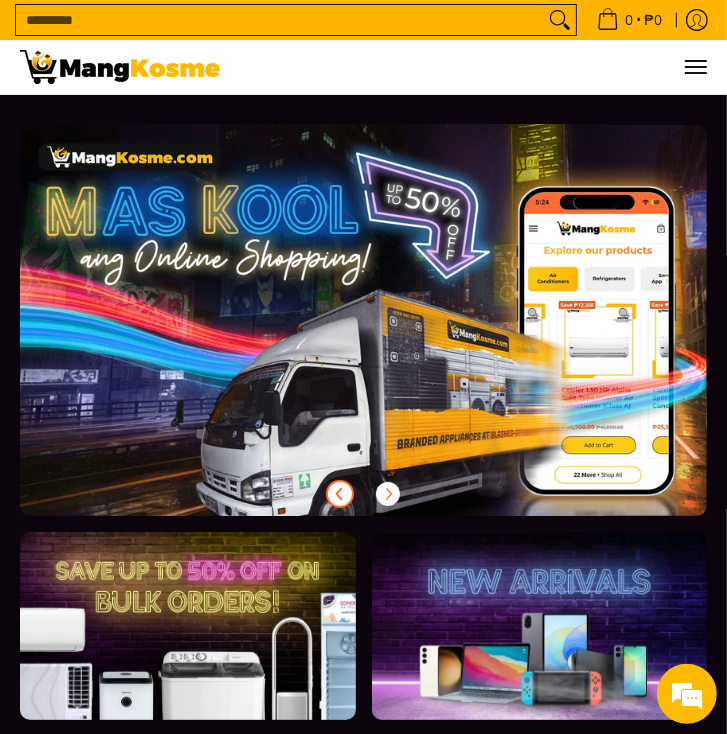 click 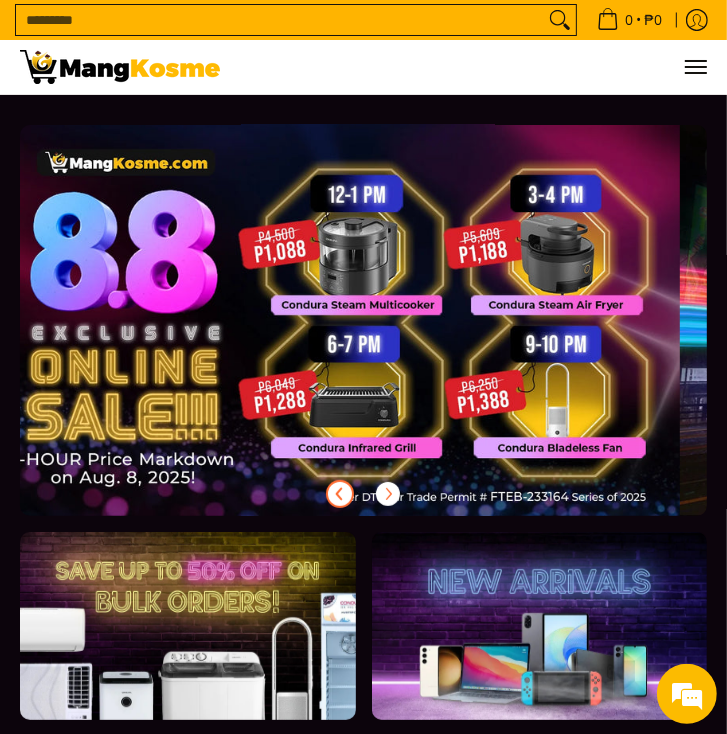 scroll, scrollTop: 0, scrollLeft: 0, axis: both 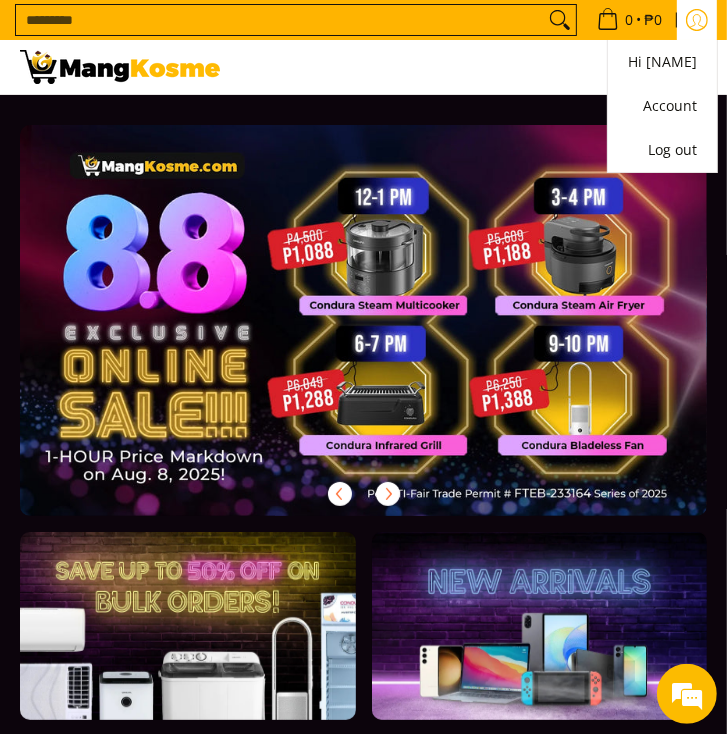 click 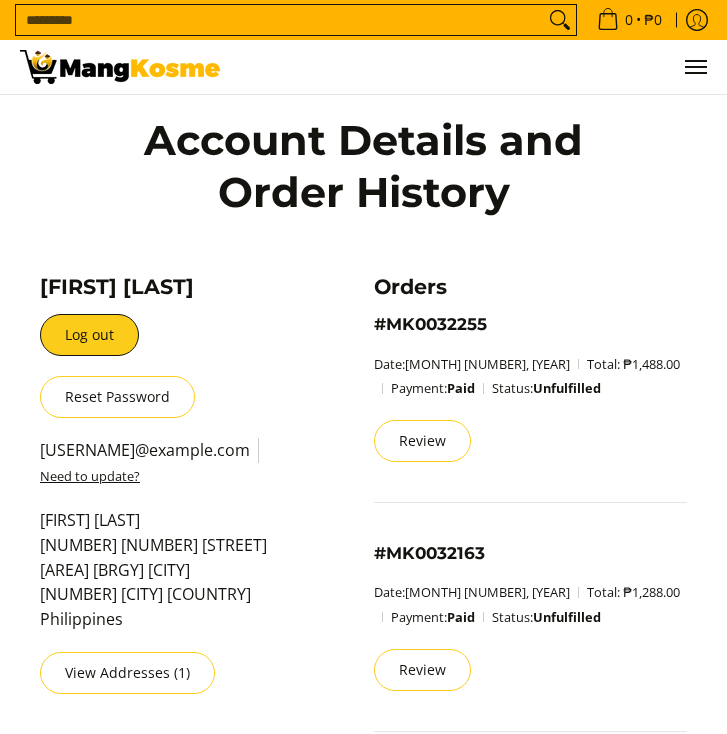 scroll, scrollTop: 0, scrollLeft: 0, axis: both 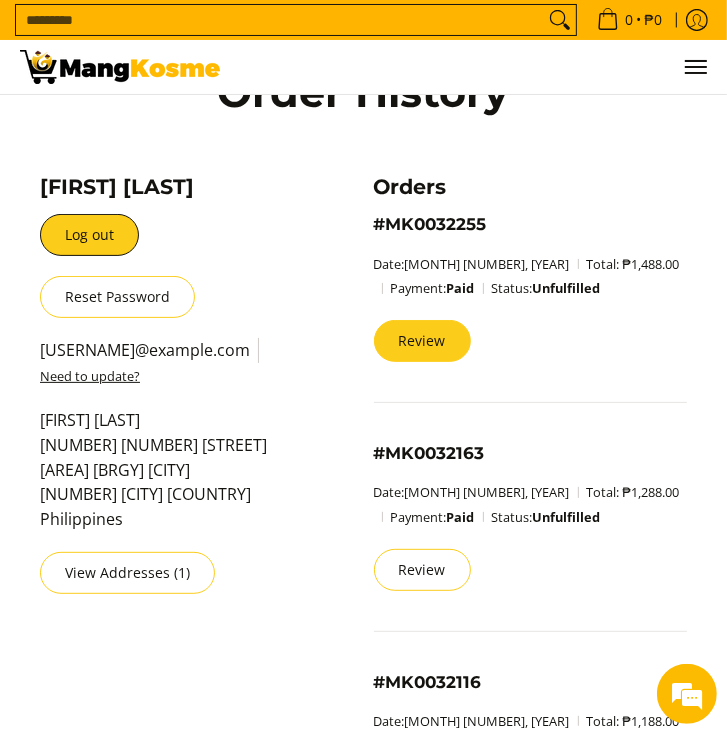 click on "Review" at bounding box center [422, 341] 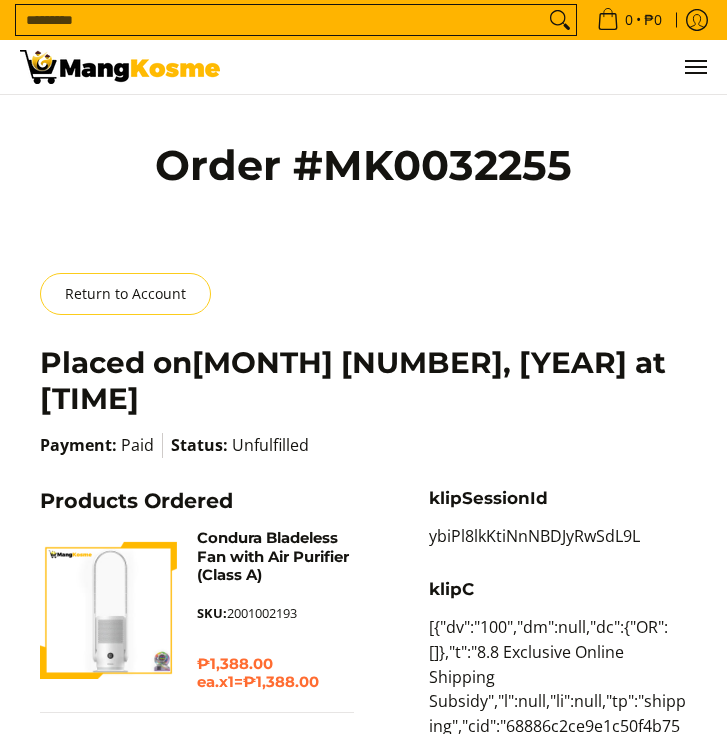 scroll, scrollTop: 0, scrollLeft: 0, axis: both 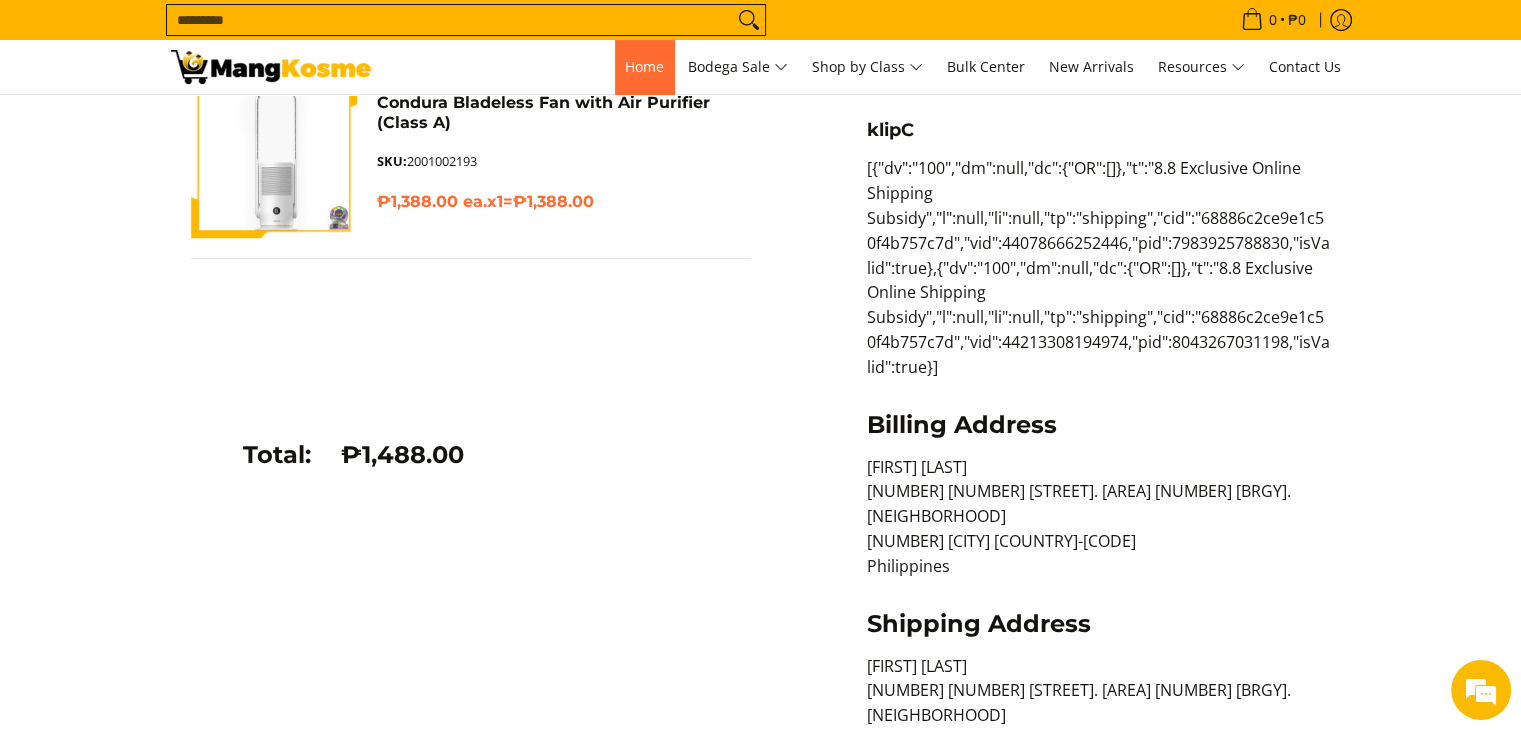 click on "Home" at bounding box center [644, 66] 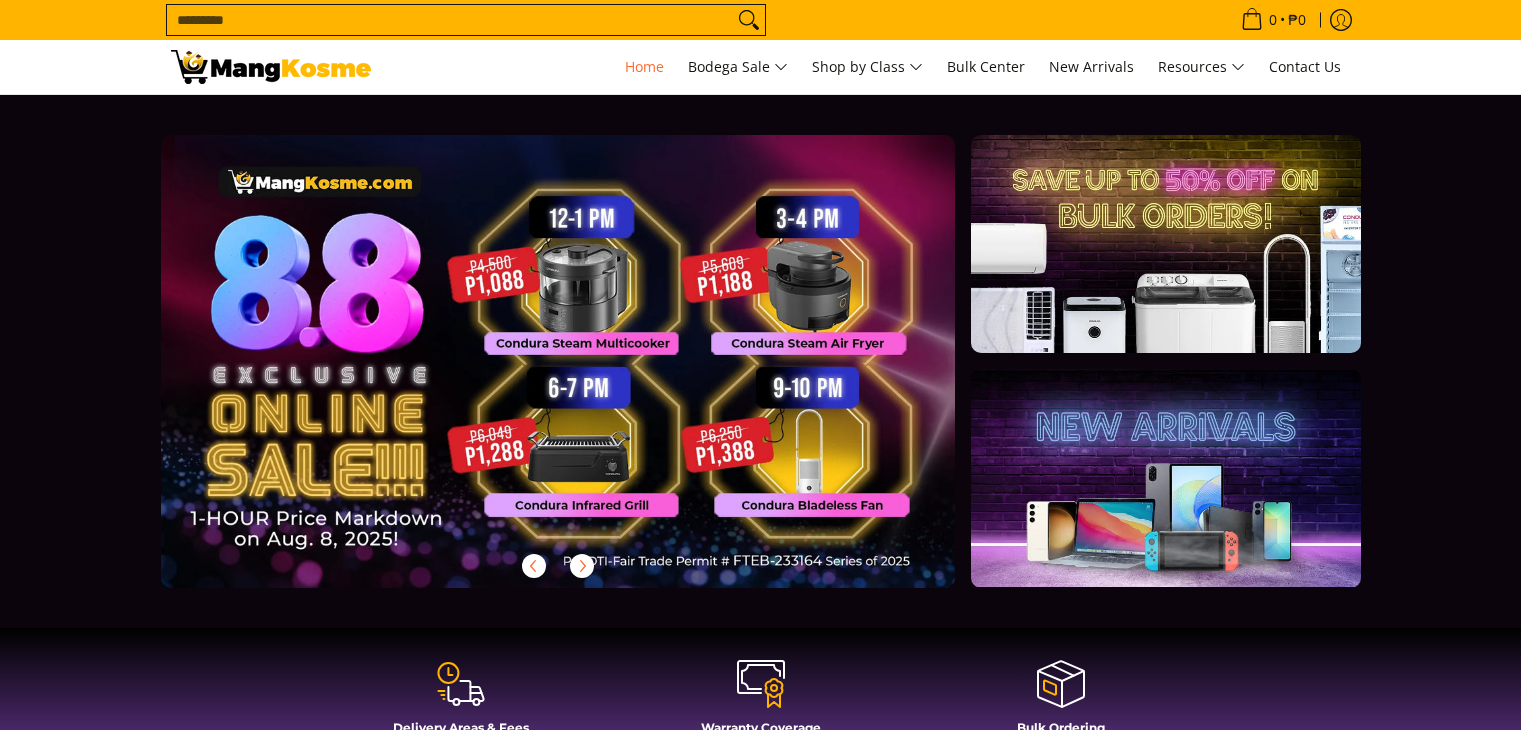 scroll, scrollTop: 334, scrollLeft: 0, axis: vertical 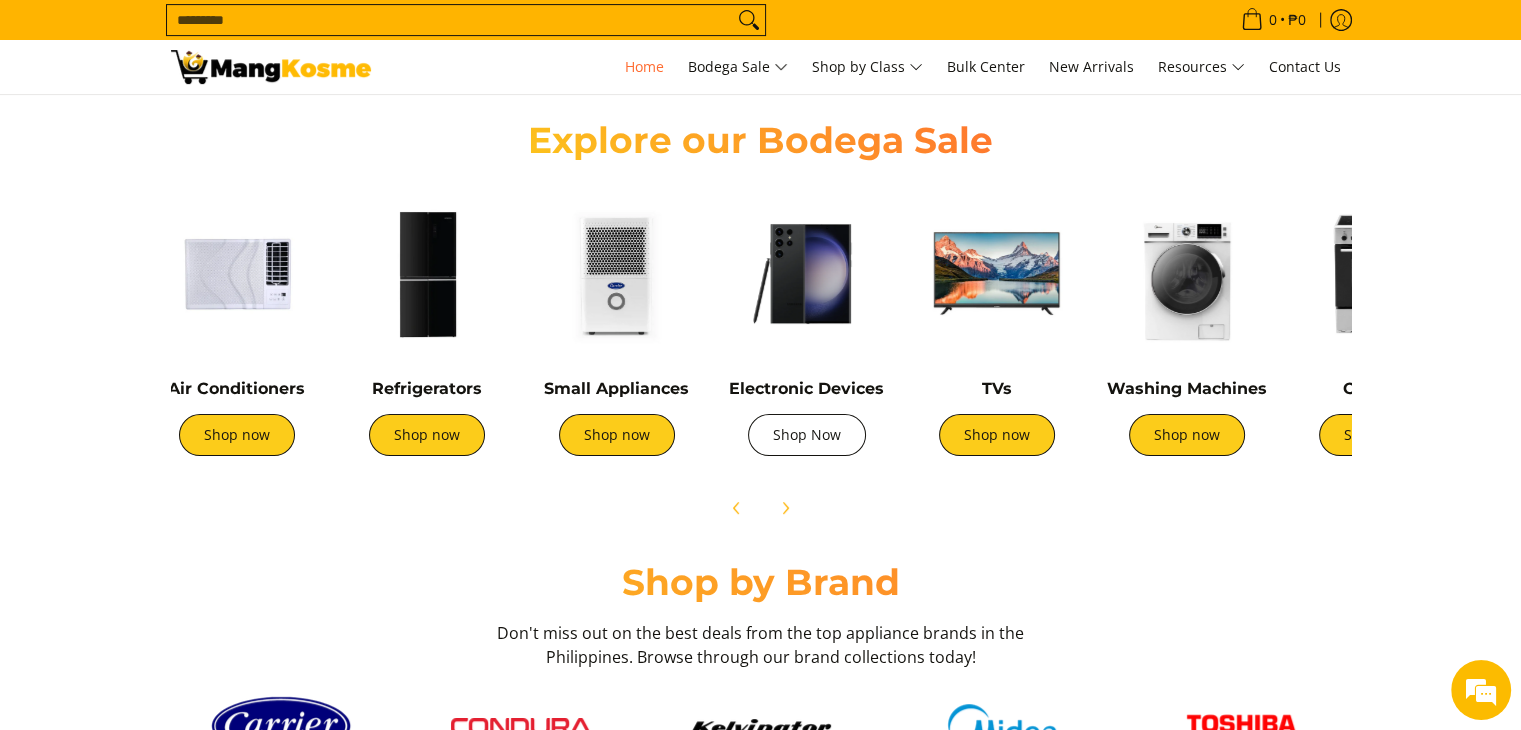 click on "Shop Now" at bounding box center (807, 435) 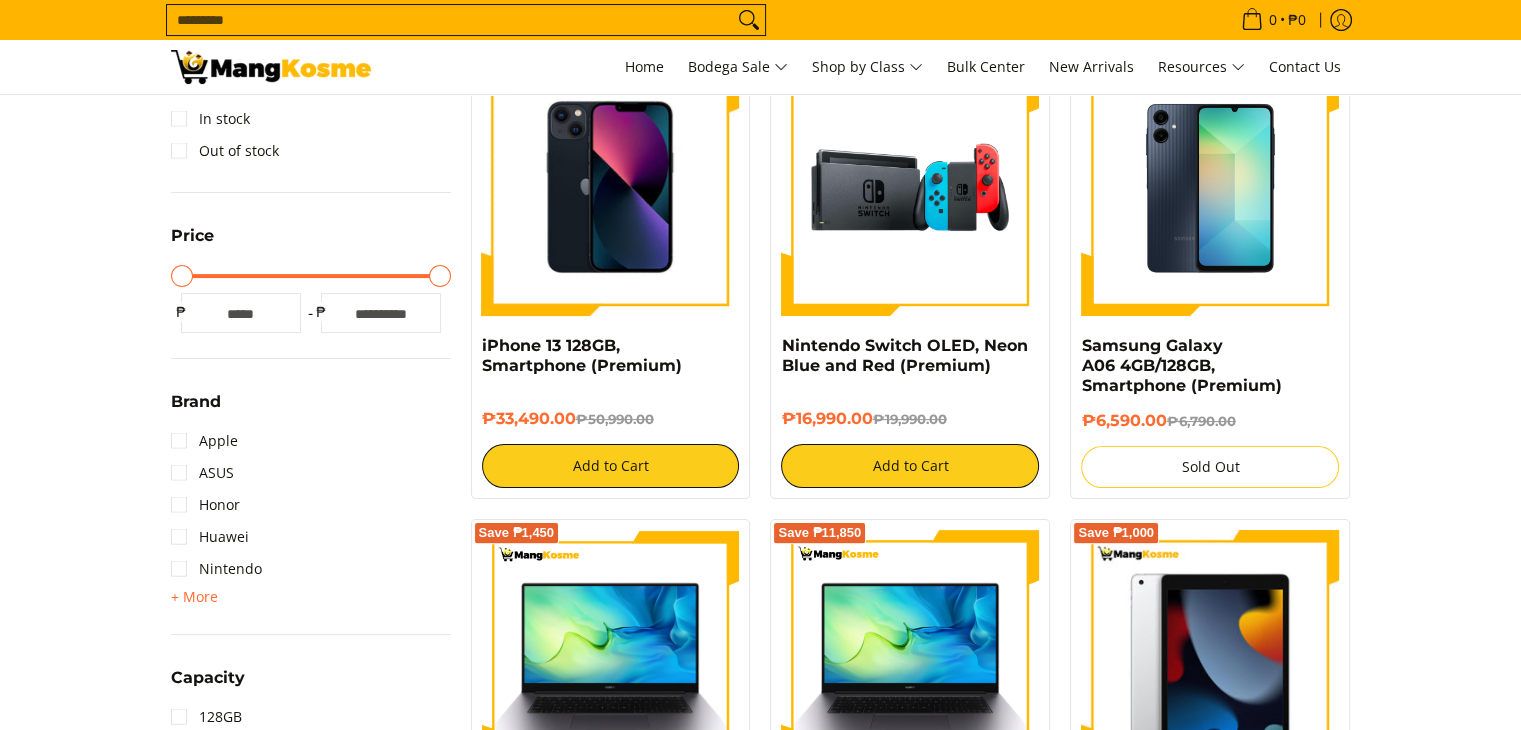 scroll, scrollTop: 412, scrollLeft: 0, axis: vertical 